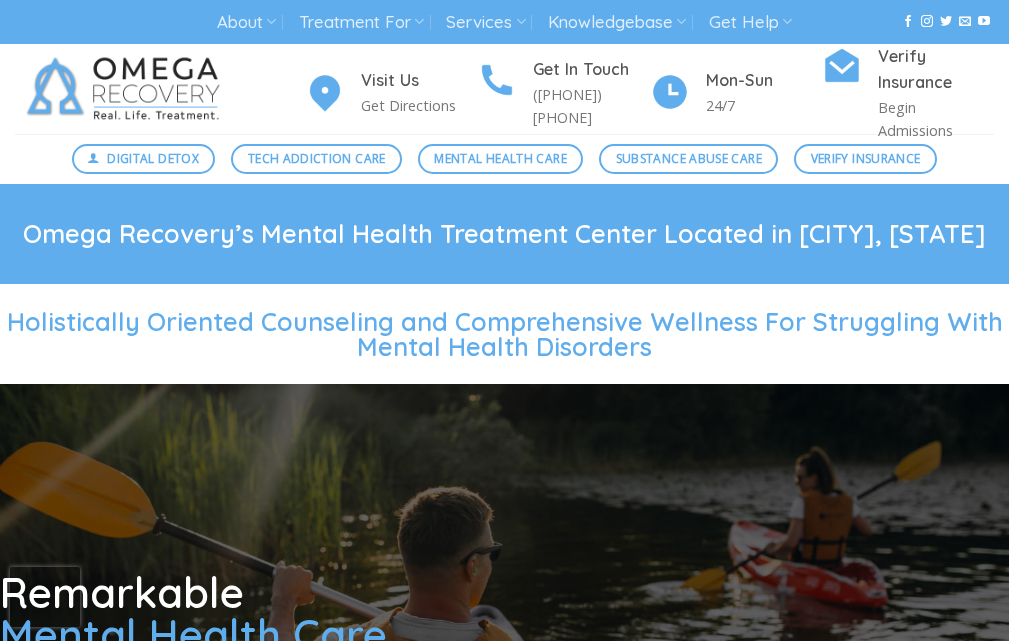 scroll, scrollTop: 0, scrollLeft: 0, axis: both 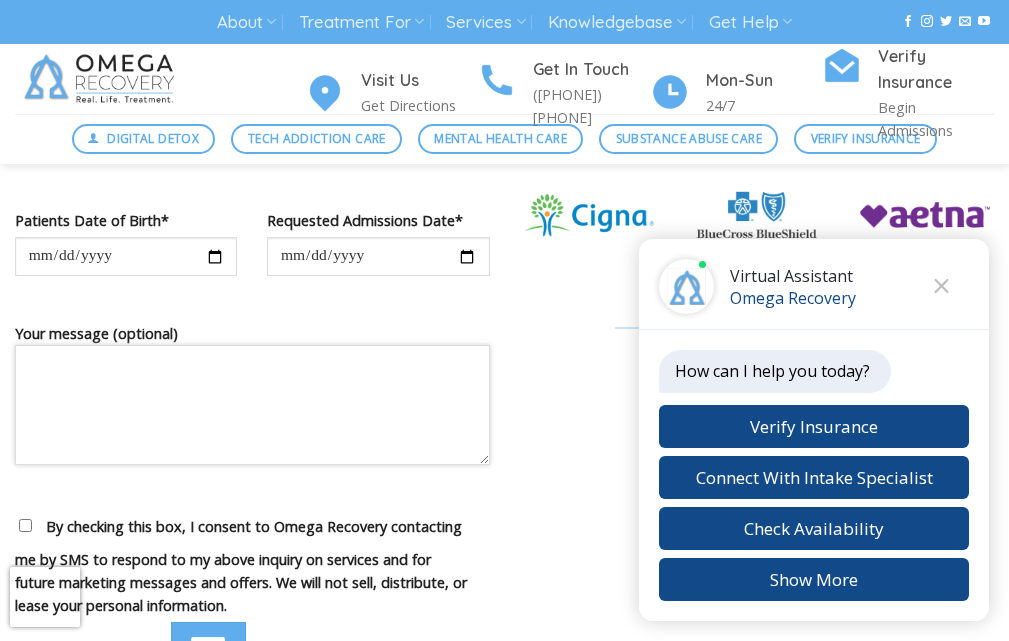 click on "Your message (optional)" at bounding box center (252, 405) 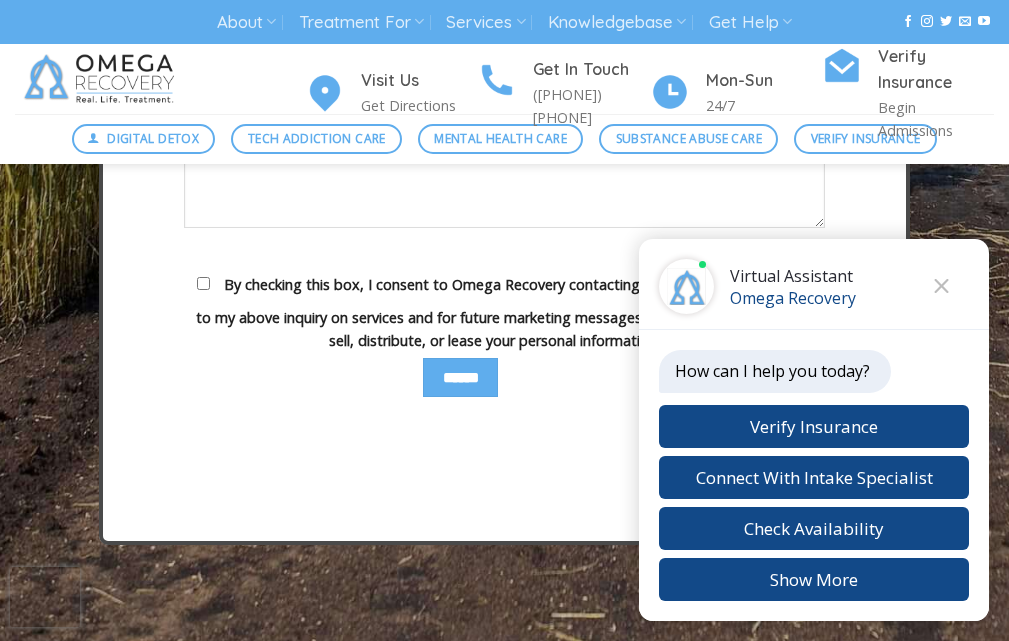 scroll, scrollTop: 7208, scrollLeft: 0, axis: vertical 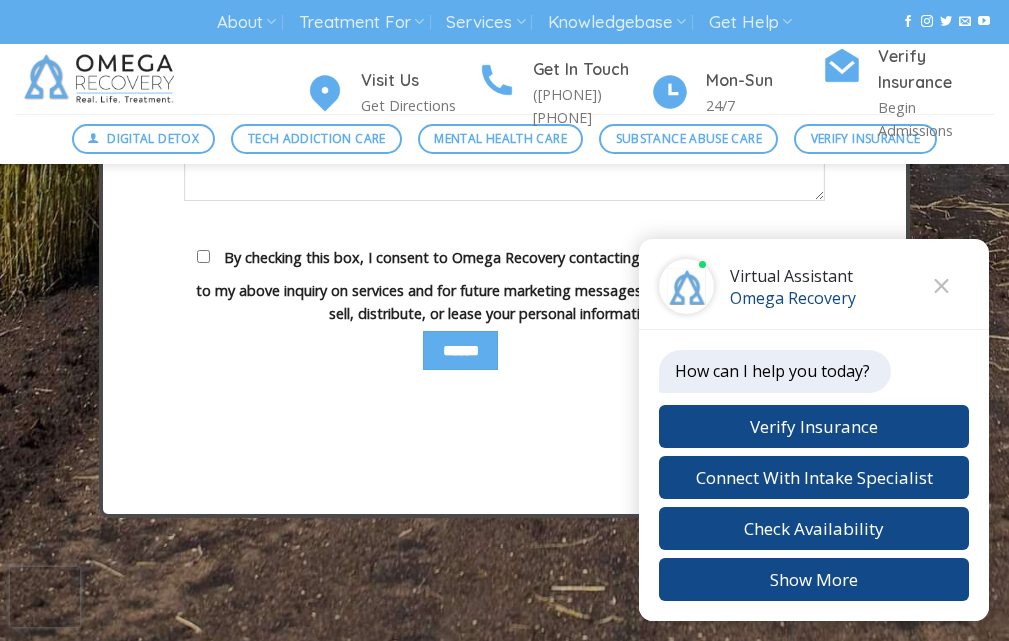 type on "**" 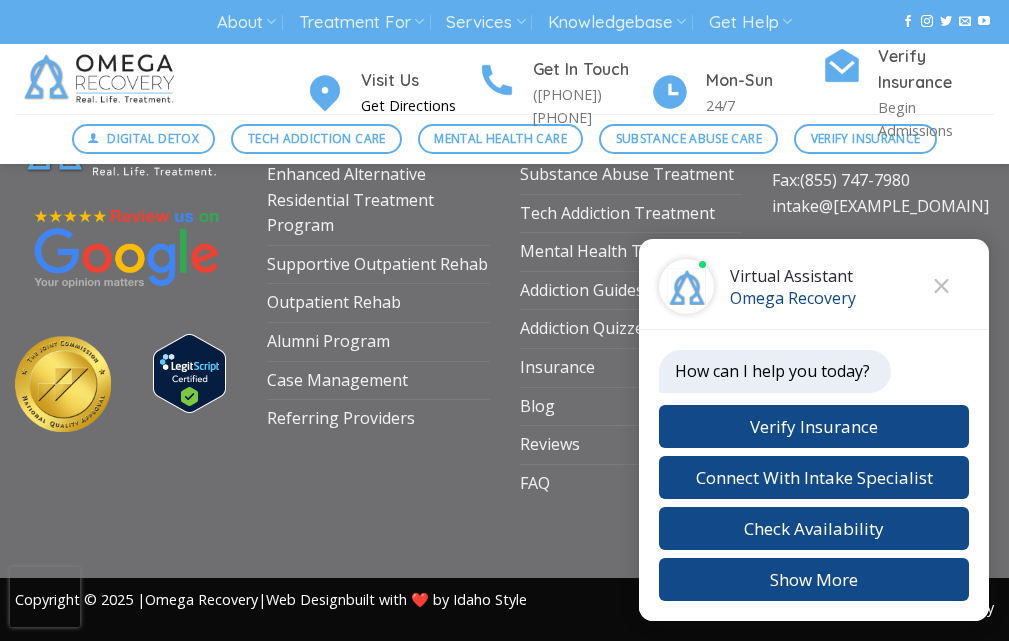 scroll, scrollTop: 7965, scrollLeft: 0, axis: vertical 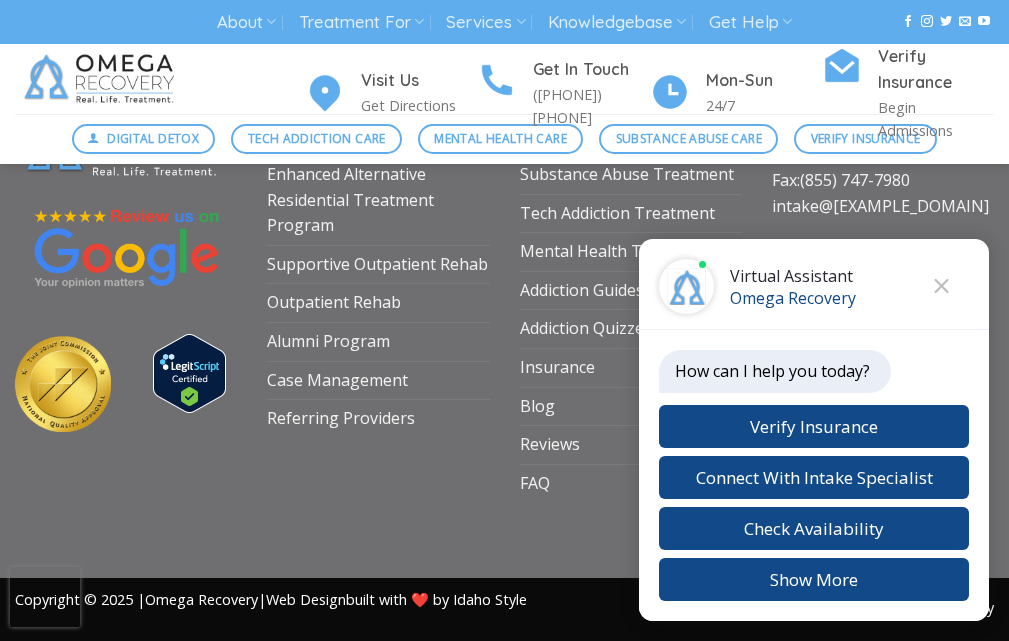 click on "Privacy Policy
Copyright © 2025  |  Omega Recovery  |  Web Design  built with ❤️ by Idaho Style" at bounding box center [504, 609] 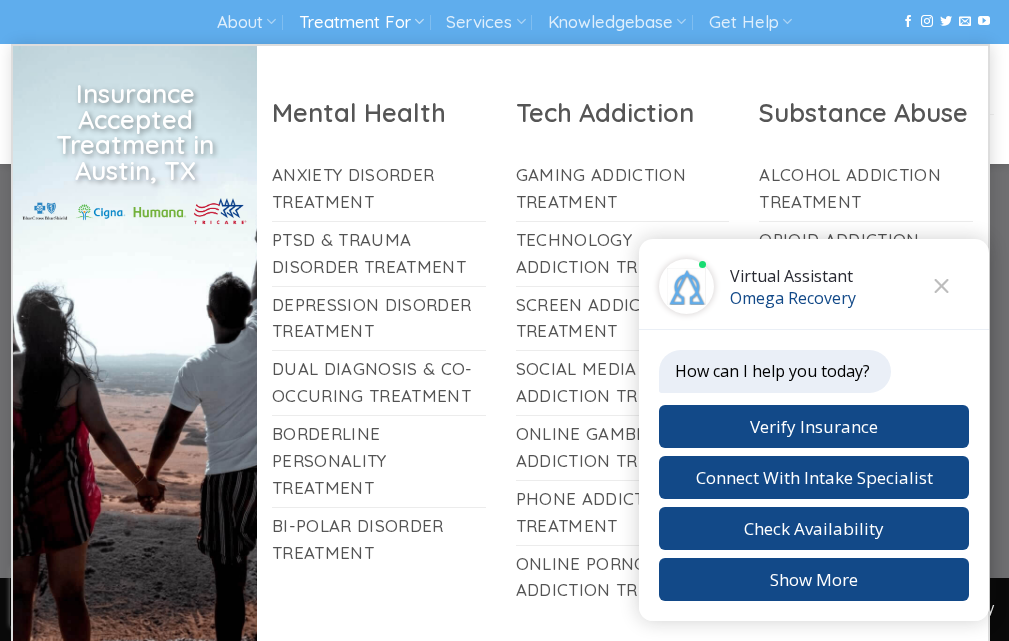 click on "Treatment For" at bounding box center [361, 22] 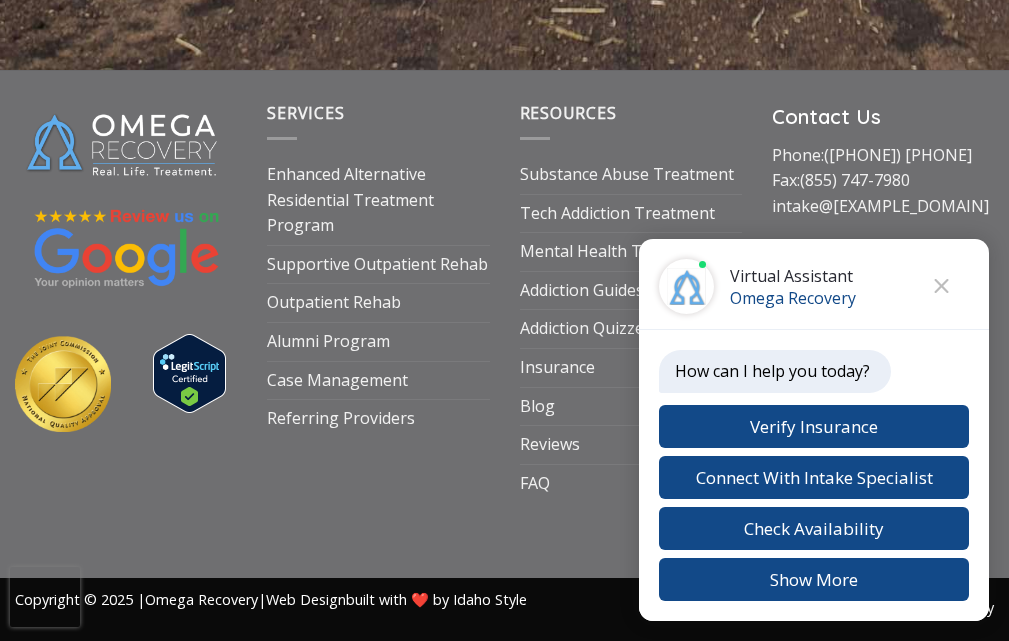 scroll, scrollTop: 0, scrollLeft: 0, axis: both 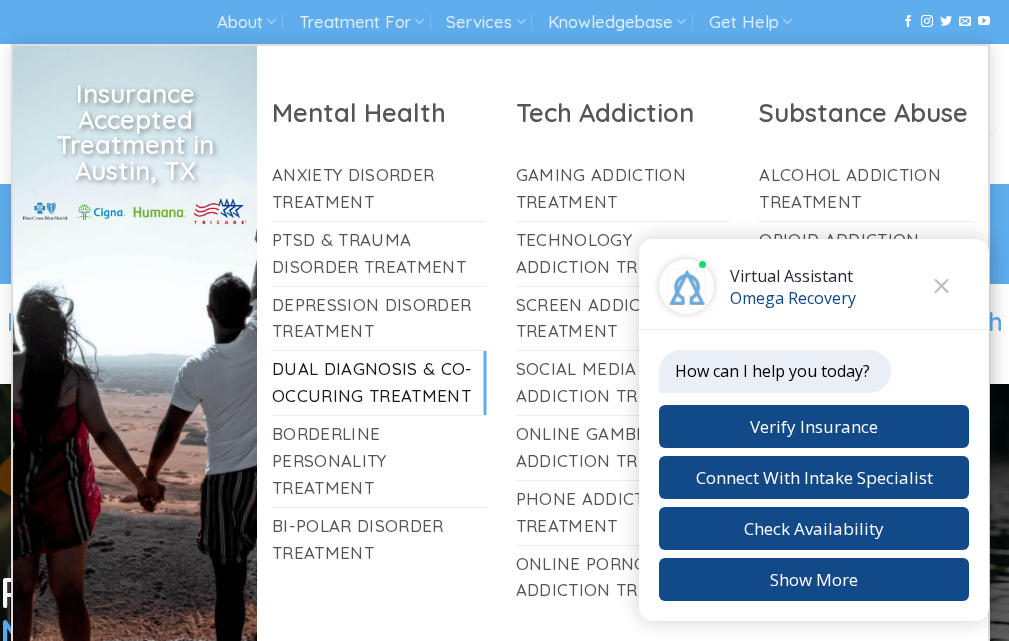 click on "Dual Diagnosis & Co-Occuring Treatment" at bounding box center [379, 383] 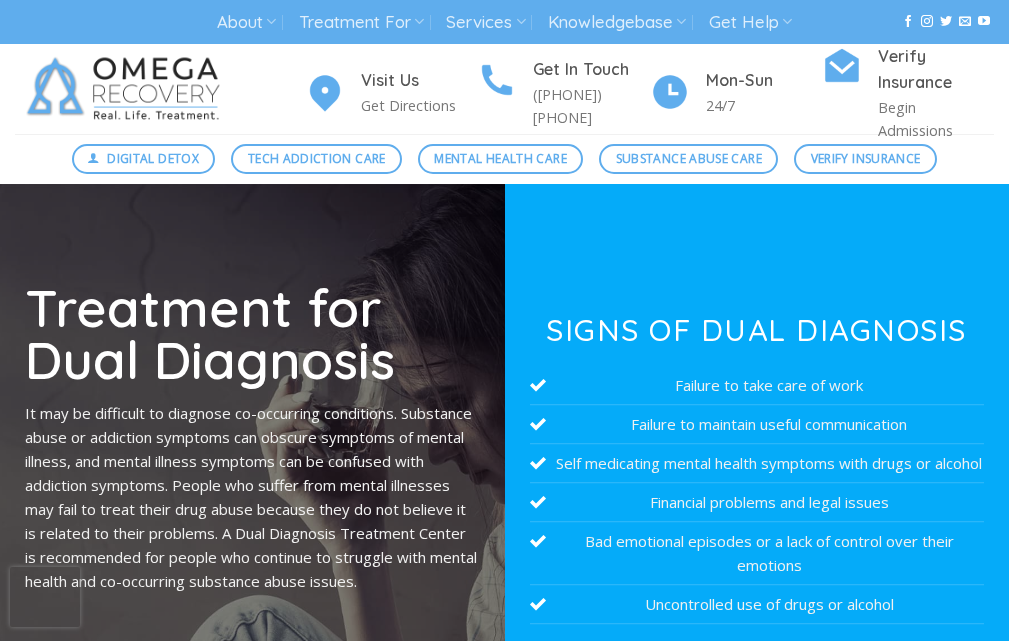 scroll, scrollTop: 0, scrollLeft: 0, axis: both 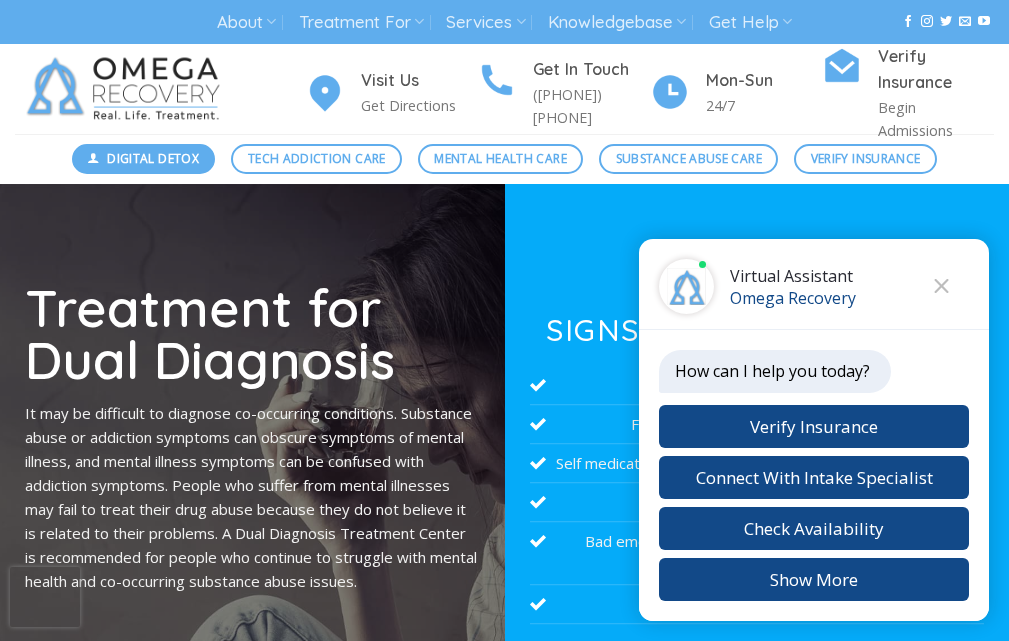 click on "Digital Detox" at bounding box center [143, 159] 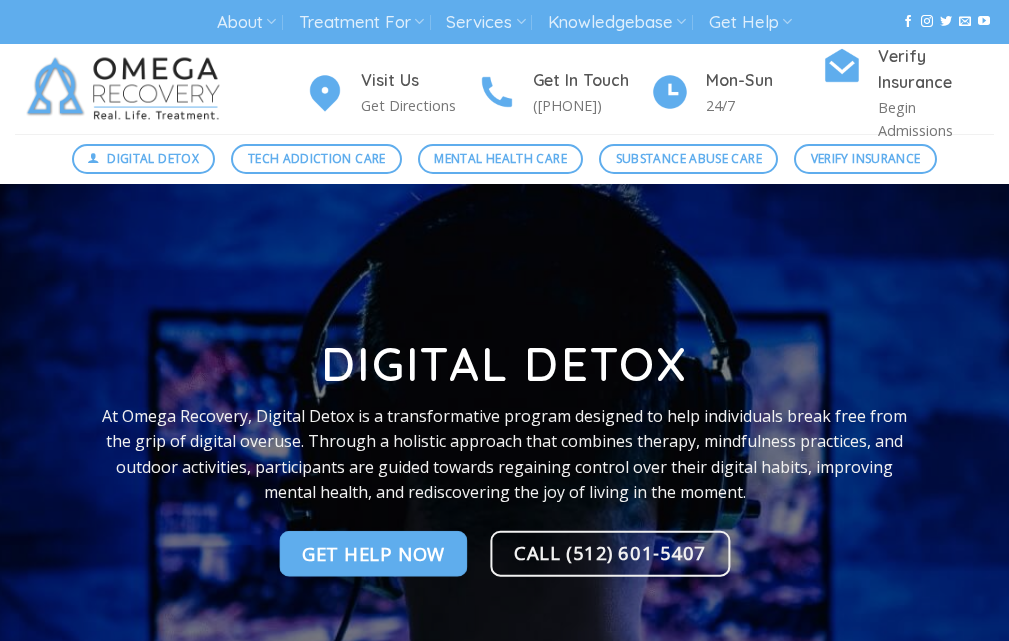scroll, scrollTop: 0, scrollLeft: 0, axis: both 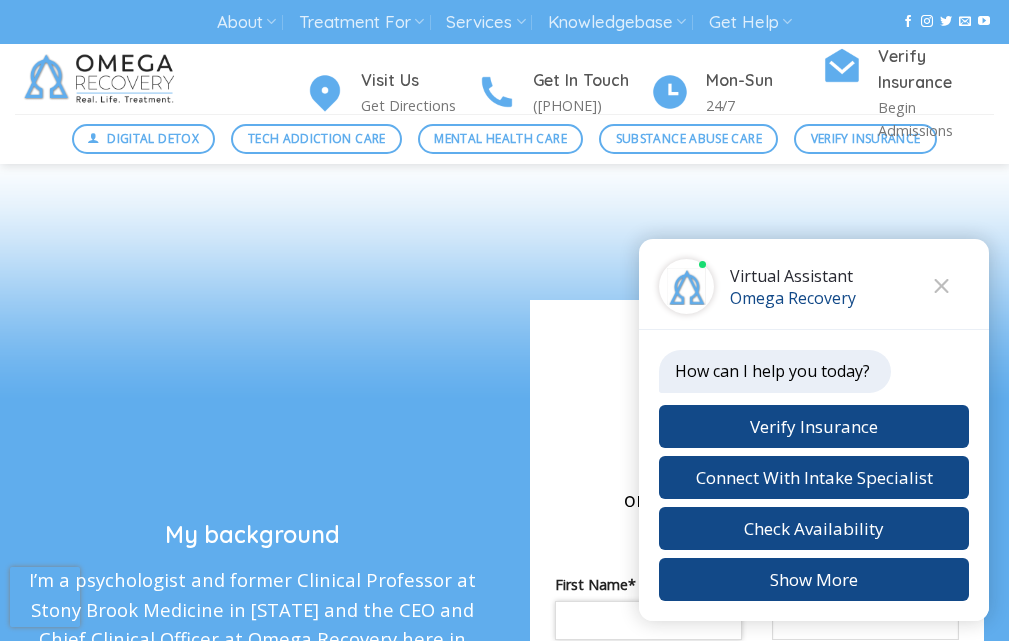 click at bounding box center (648, 620) 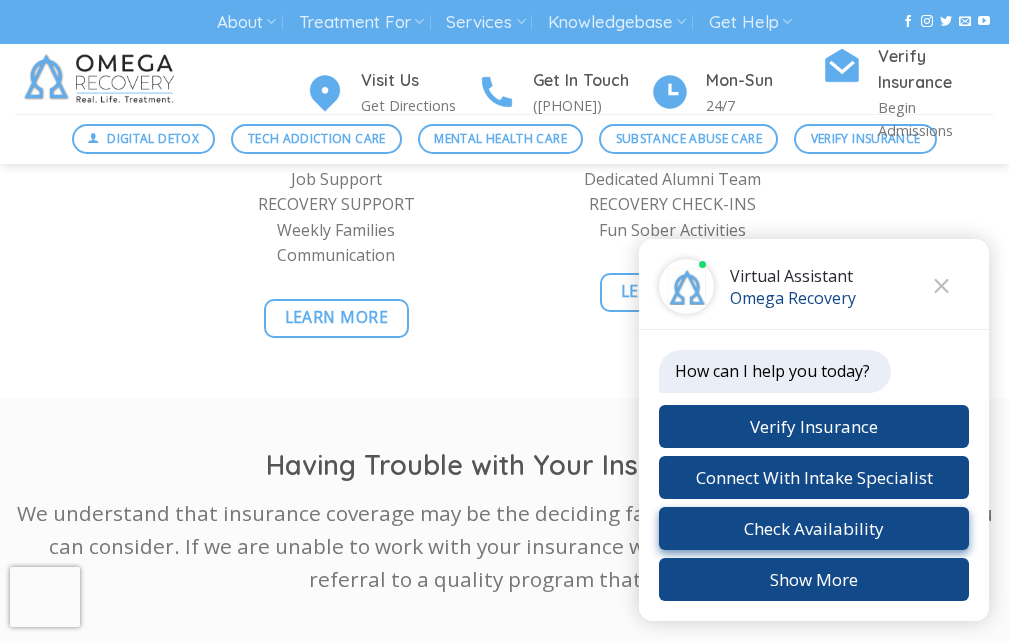 scroll, scrollTop: 5750, scrollLeft: 0, axis: vertical 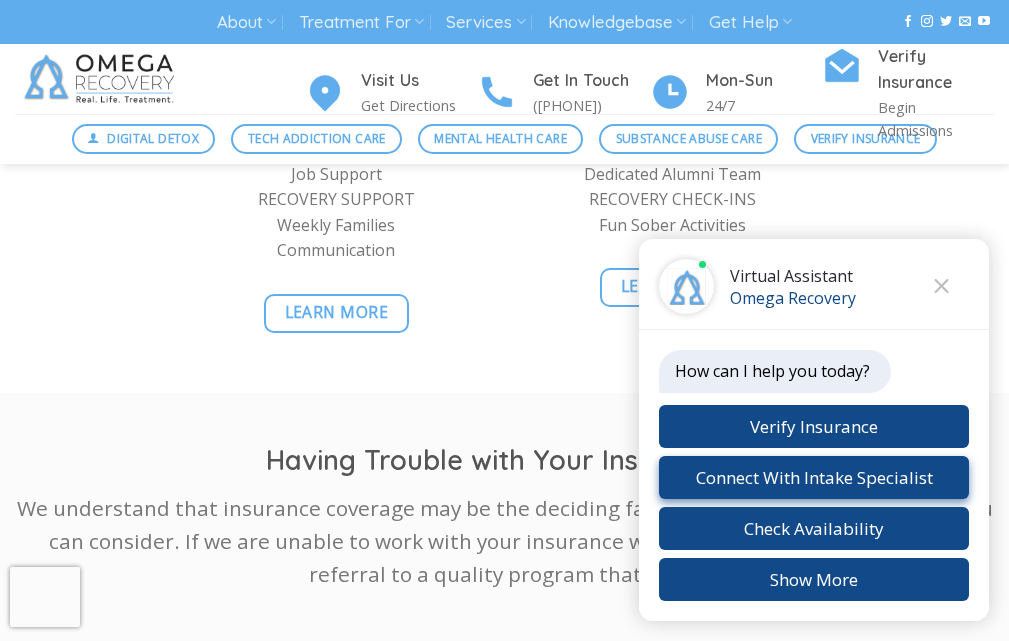type on "********" 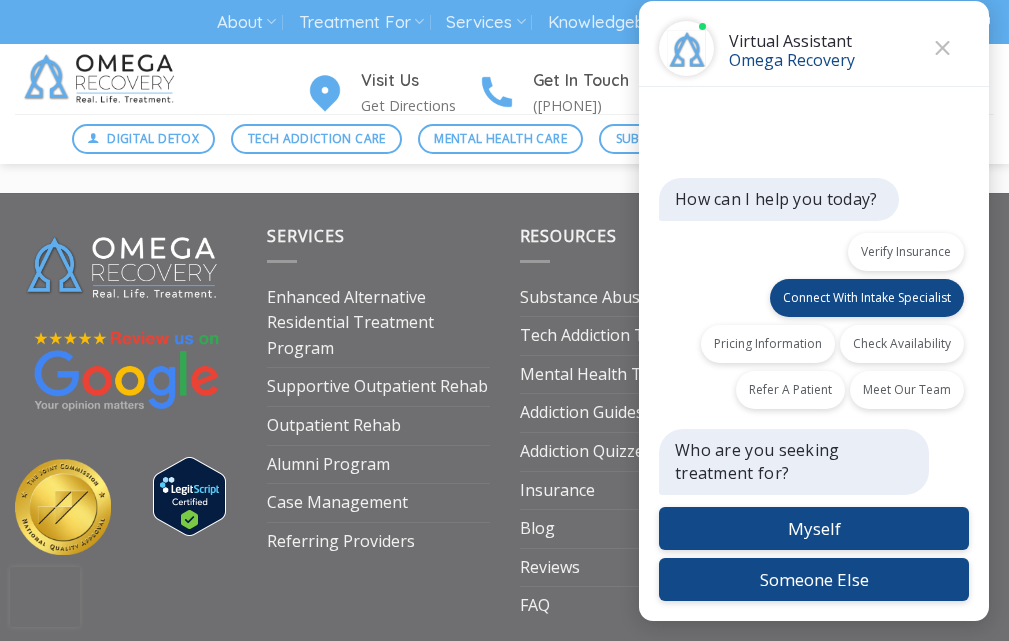 scroll, scrollTop: 6583, scrollLeft: 0, axis: vertical 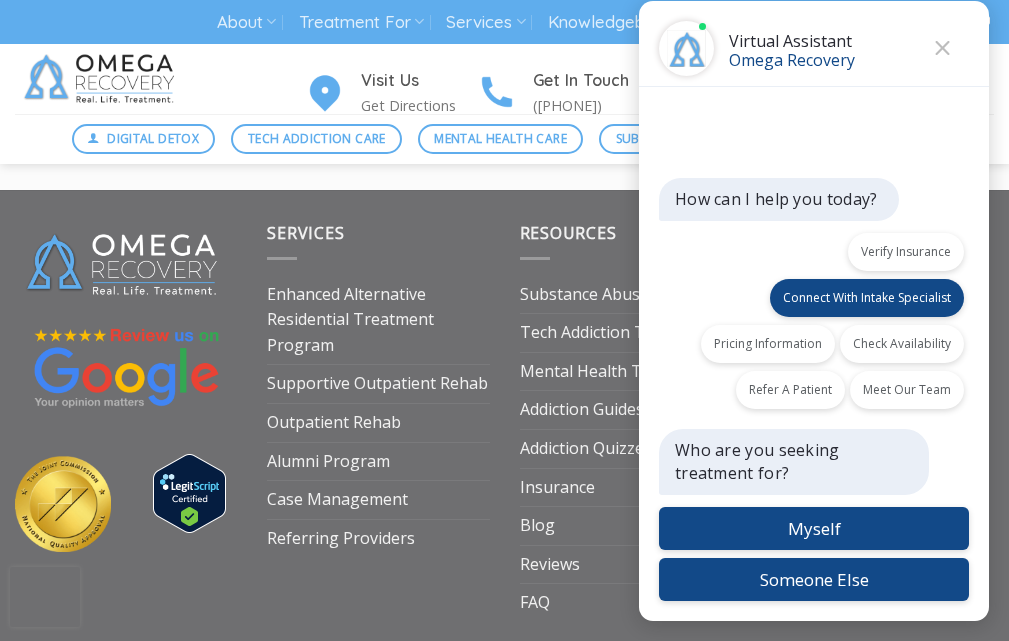 click on "Insurance Accepted Treatment in Austin, TX" at bounding box center (504, -2911) 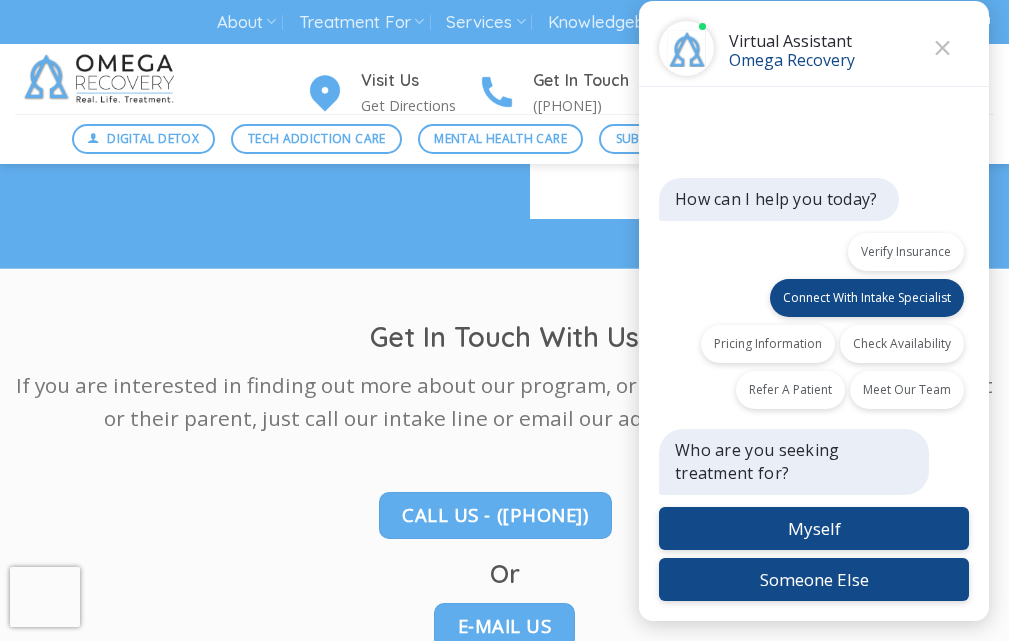 scroll, scrollTop: 4208, scrollLeft: 0, axis: vertical 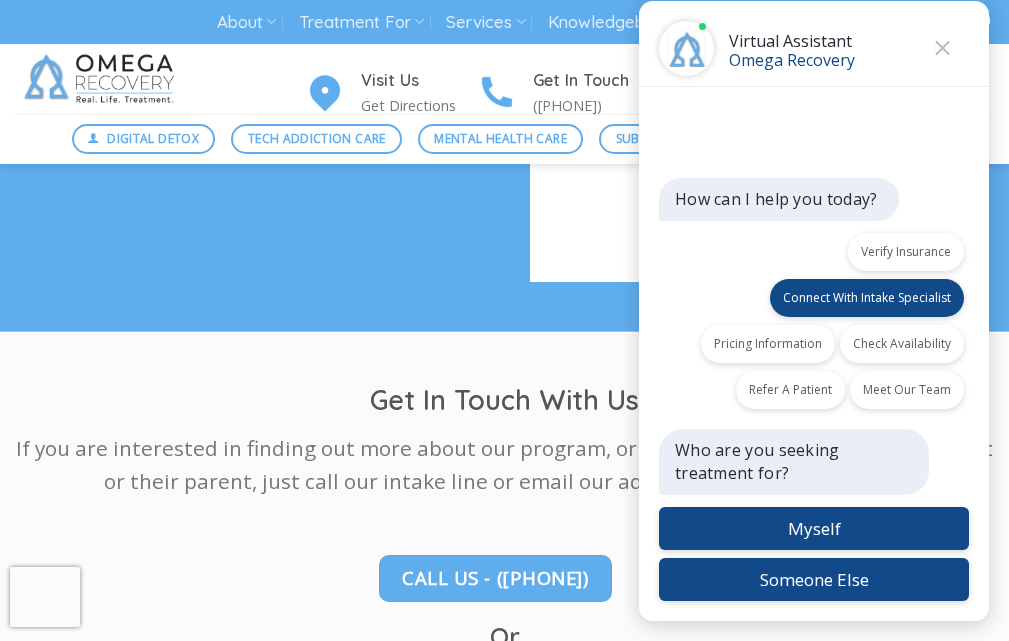 click on "Back Virtual Assistant   Omega Recovery" at bounding box center (814, 44) 